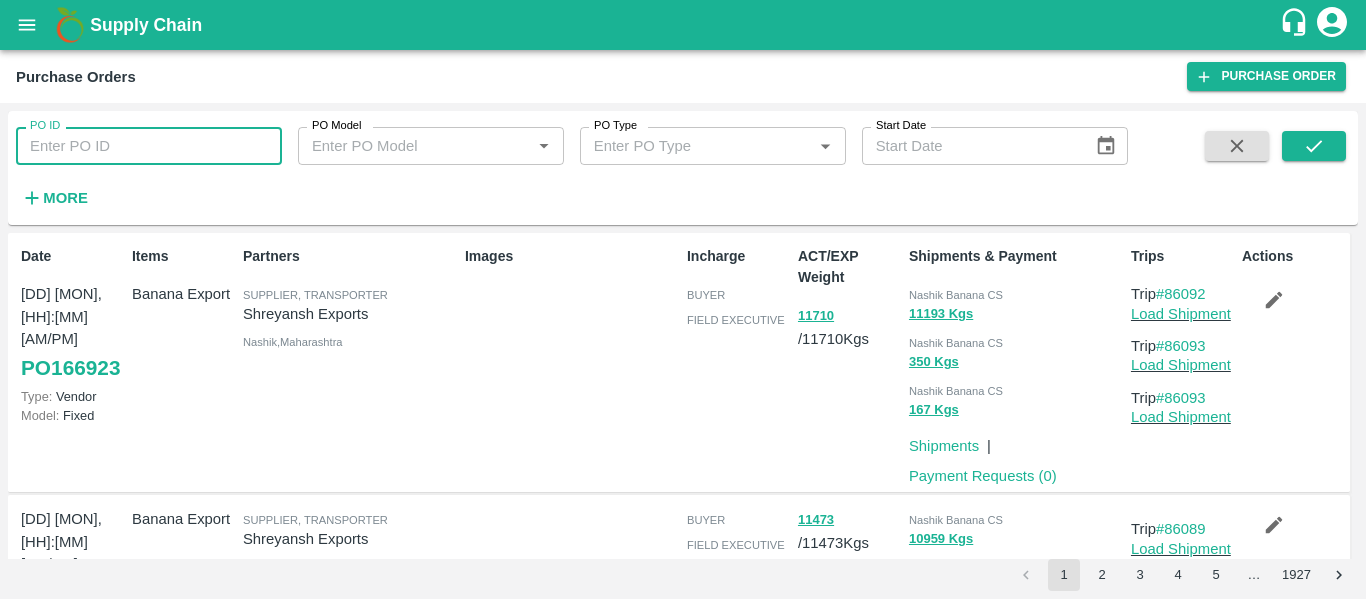 scroll, scrollTop: 0, scrollLeft: 0, axis: both 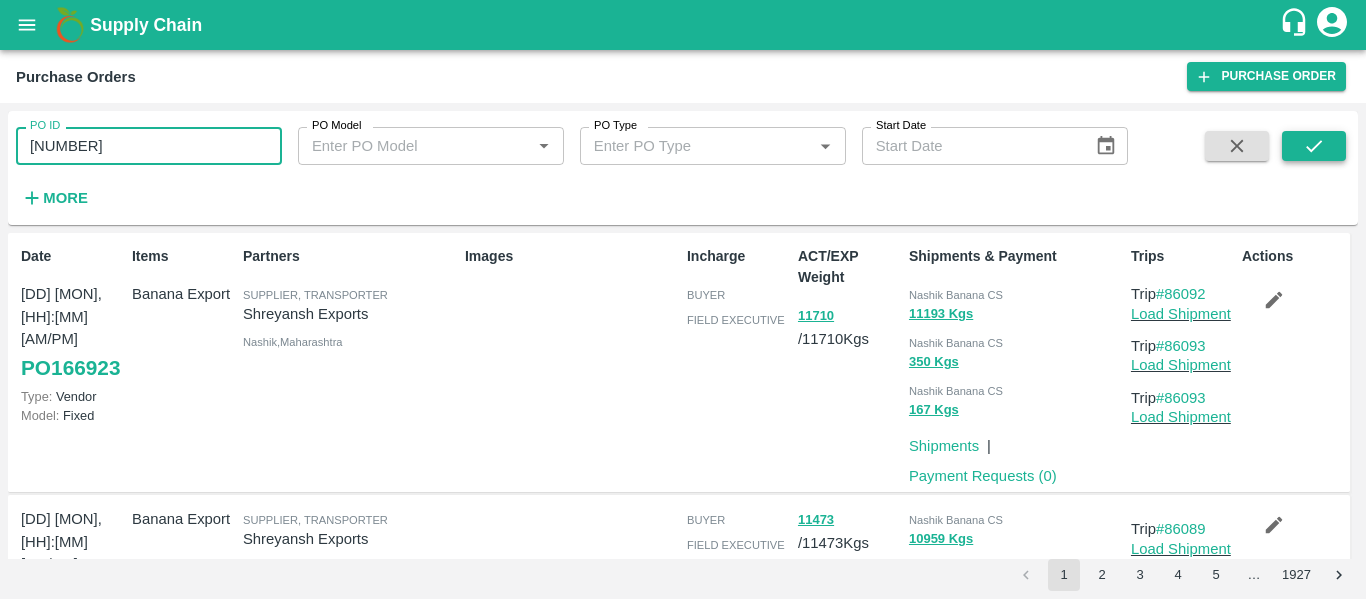 type on "165820" 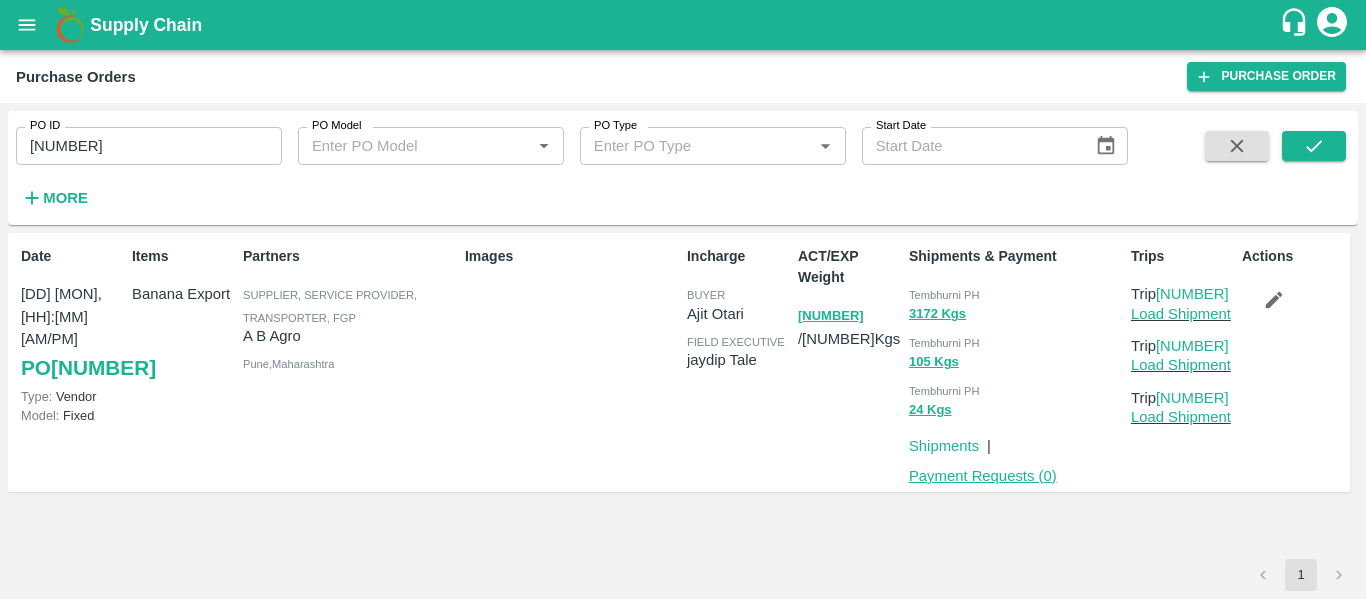click on "Payment Requests ( 0 )" at bounding box center (983, 476) 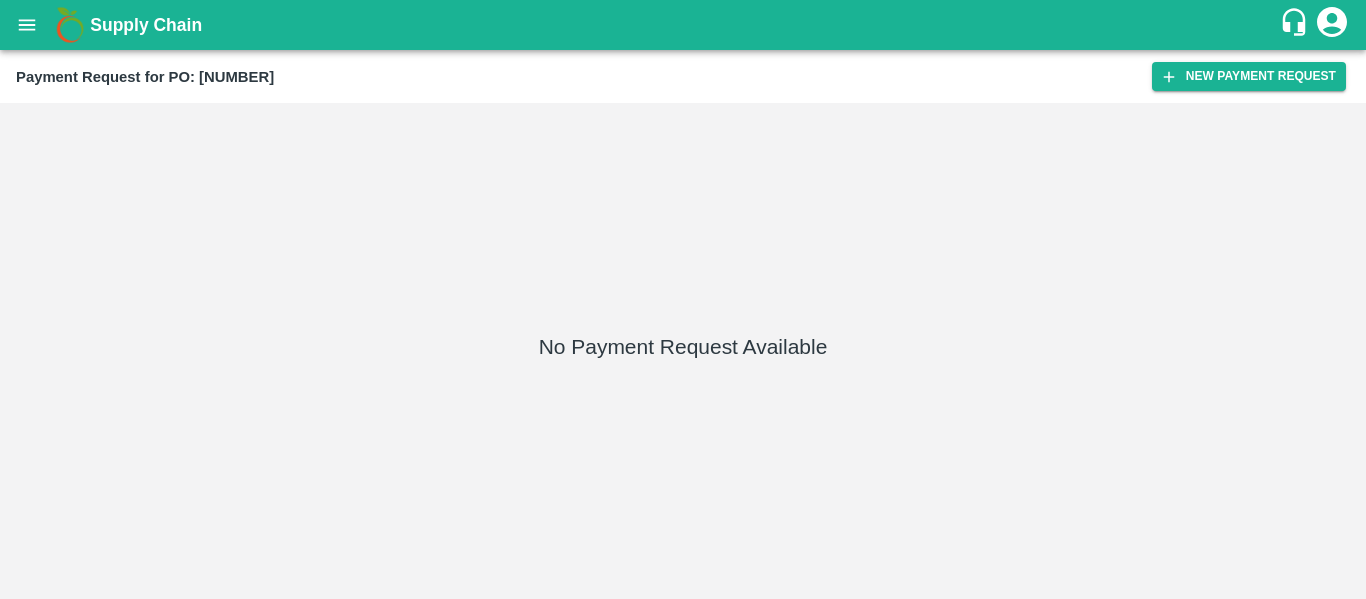 scroll, scrollTop: 0, scrollLeft: 0, axis: both 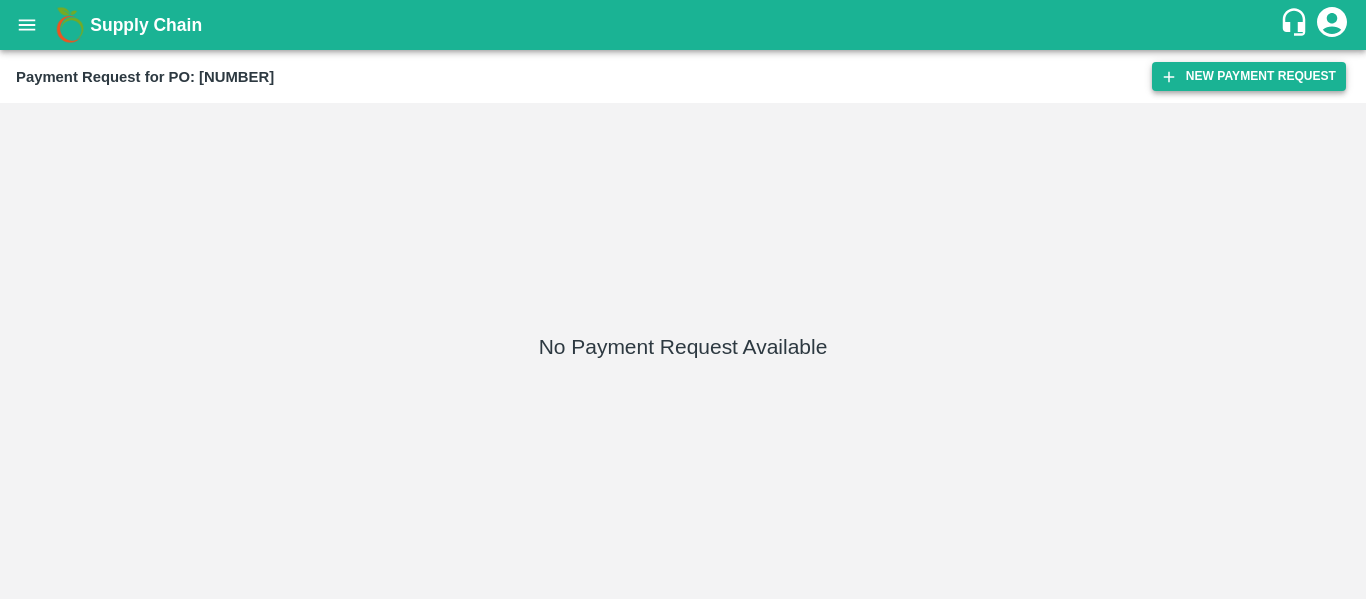 click on "New Payment Request" at bounding box center [1249, 76] 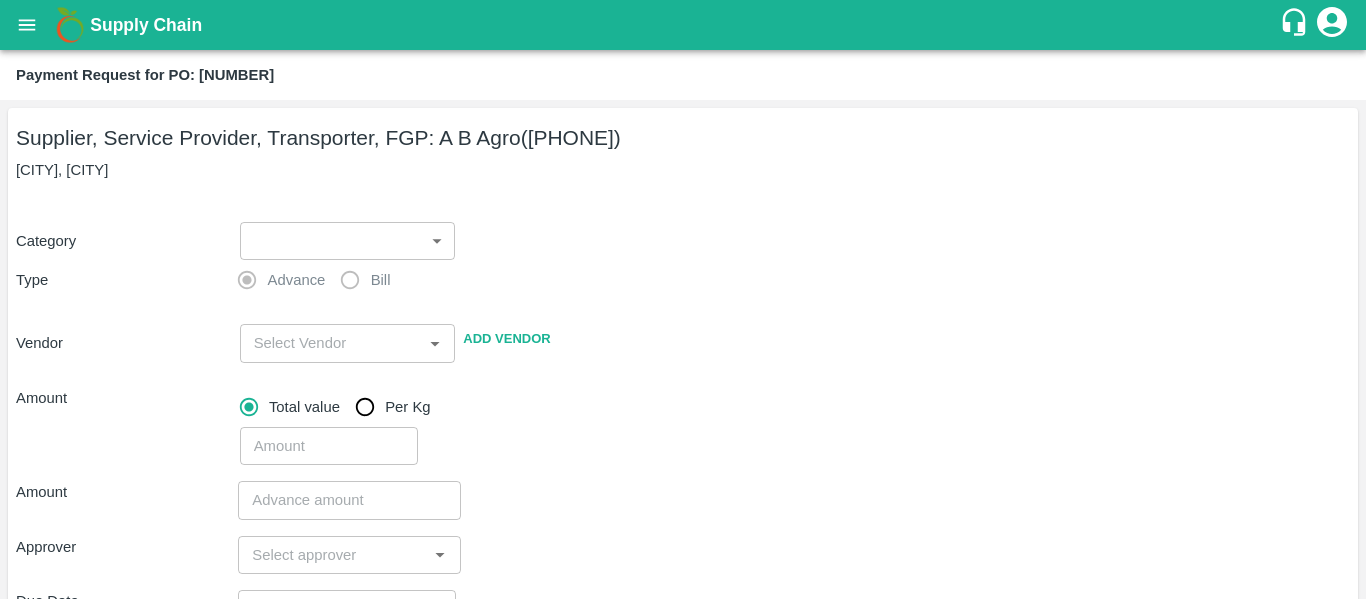 click on "Supply Chain Payment Request for PO: [NUMBER] Supplier, Service Provider, Transporter, FGP:    A B Agro  ([PHONE]) [CITY], [CITY] Category ​​ Type Advance Bill Vendor ​ Add Vendor Amount Total value Per Kg ​ Amount ​ Approver ​ Due Date ​  Priority  Low  High Comment x ​ Attach bill Cancel Save Tembhurni PH Nashik CC Shahada Banana Export PH Nashik Banana CS [FIRST] [LAST] Logout" at bounding box center [683, 299] 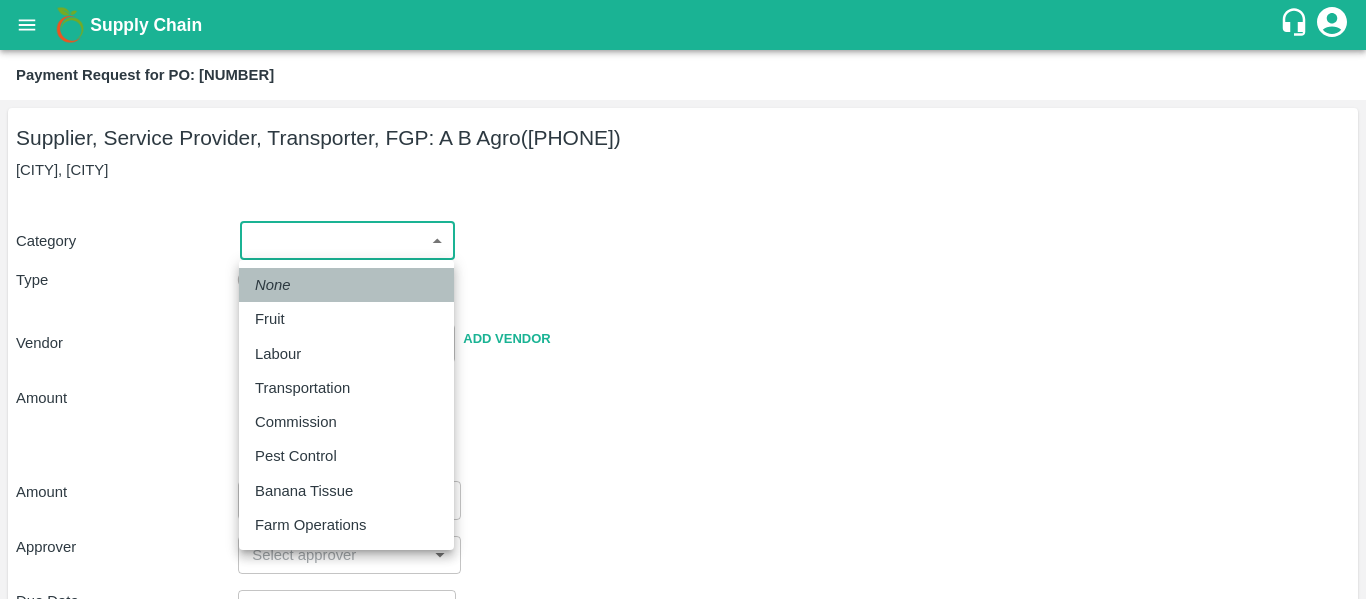 click on "None" at bounding box center [346, 285] 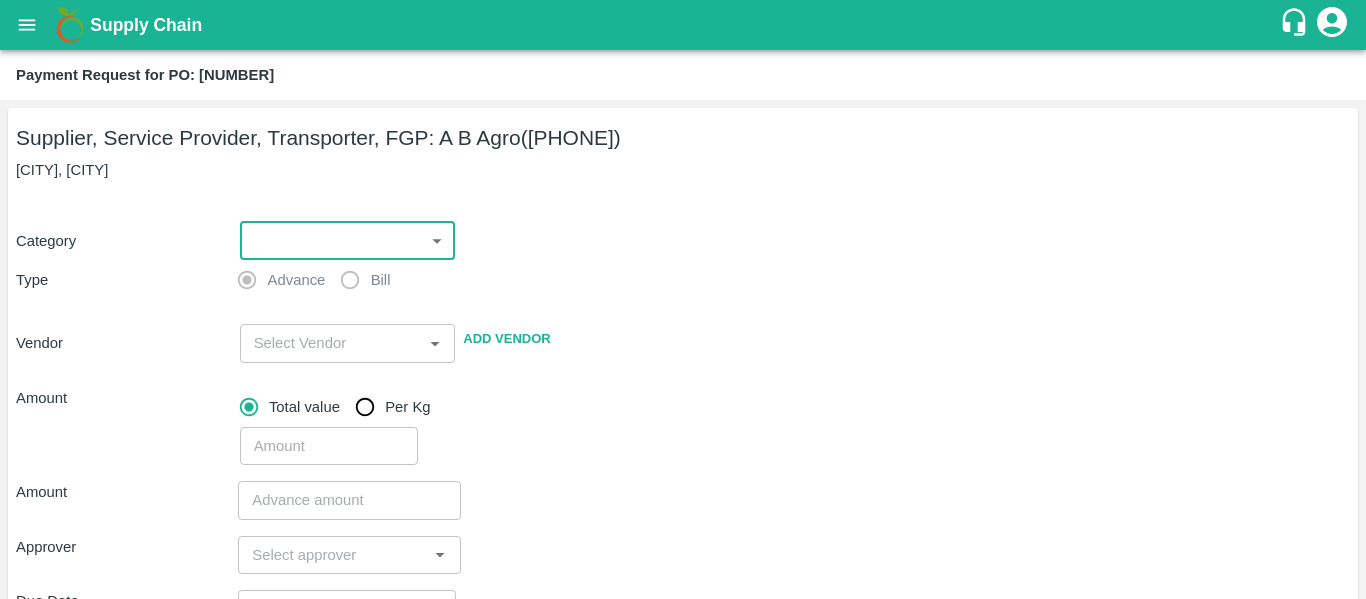 click on "Supply Chain Payment Request for PO: [NUMBER] Supplier, Service Provider, Transporter, FGP:    A B Agro  ([PHONE]) [CITY], [CITY] Category ​​ Type Advance Bill Vendor ​ Add Vendor Amount Total value Per Kg ​ Amount ​ Approver ​ Due Date ​  Priority  Low  High Comment x ​ Attach bill Cancel Save Tembhurni PH Nashik CC Shahada Banana Export PH Nashik Banana CS [FIRST] [LAST] Logout" at bounding box center [683, 299] 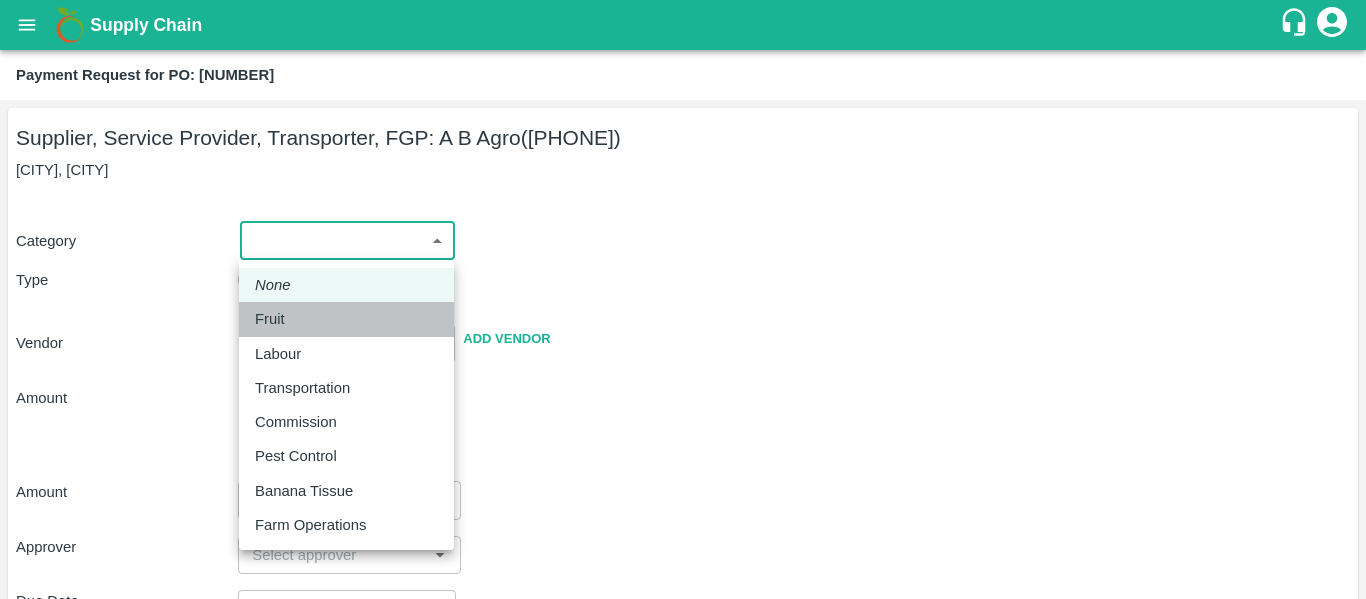 click on "Fruit" at bounding box center [346, 319] 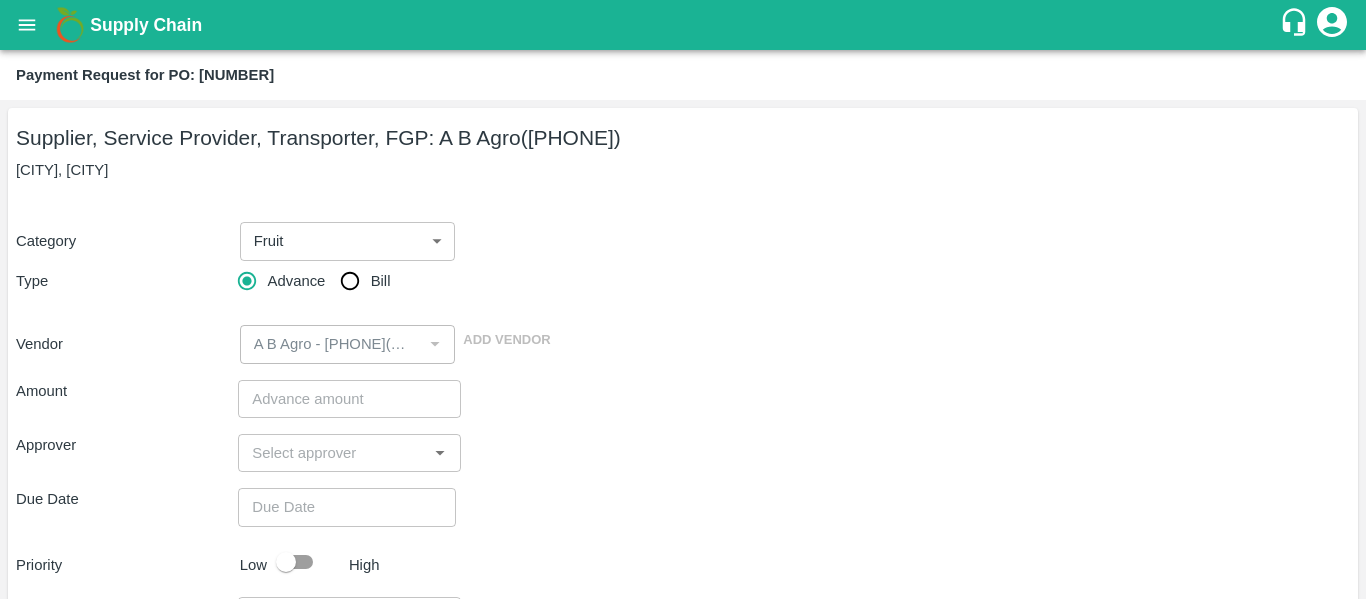 click on "Category Fruit 1 ​ Type Advance Bill Vendor ​ Add Vendor" at bounding box center (683, 281) 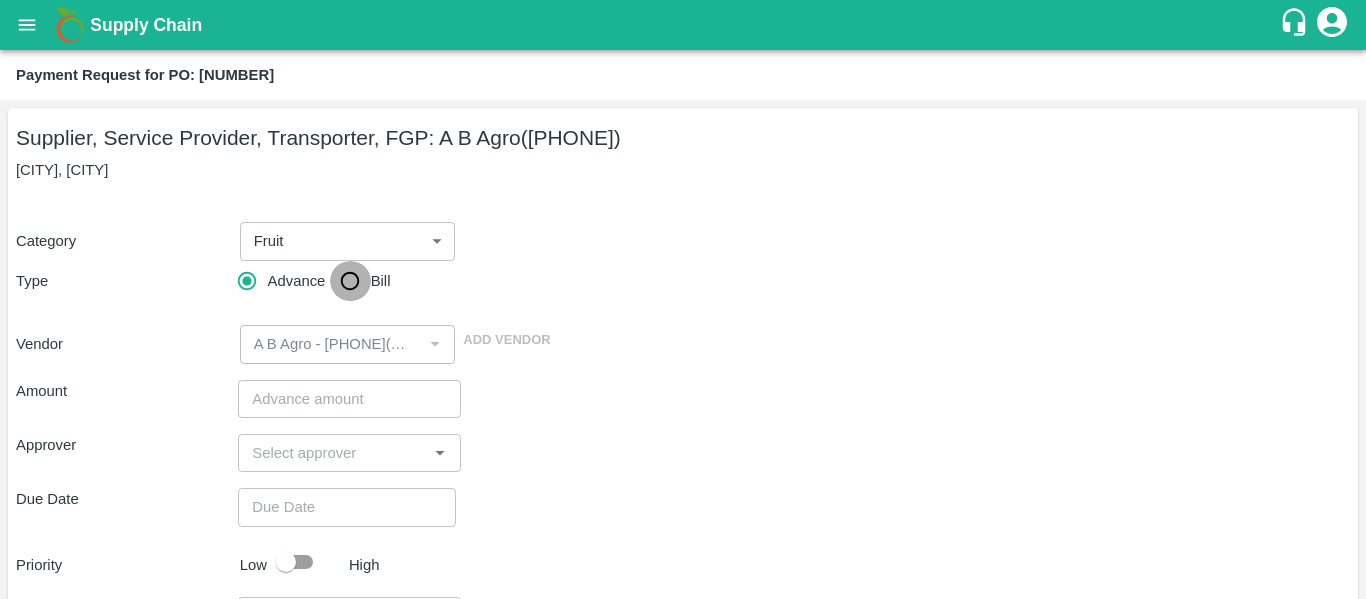 click on "Bill" at bounding box center [350, 281] 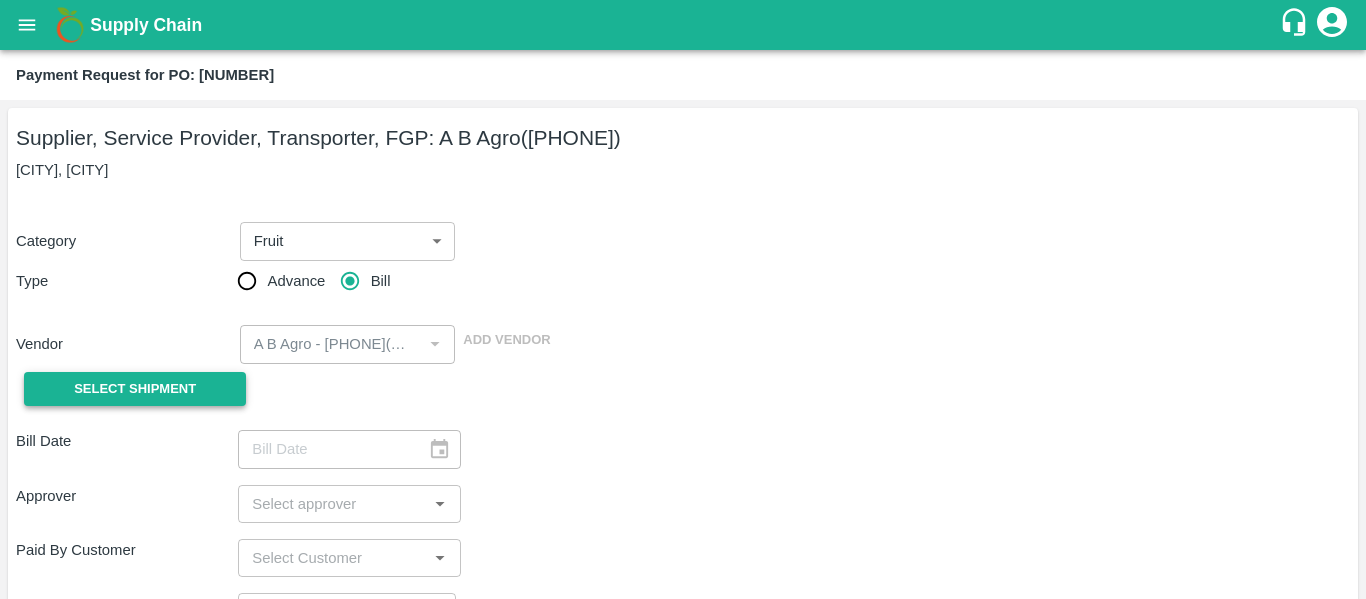 click on "Select Shipment" at bounding box center (135, 389) 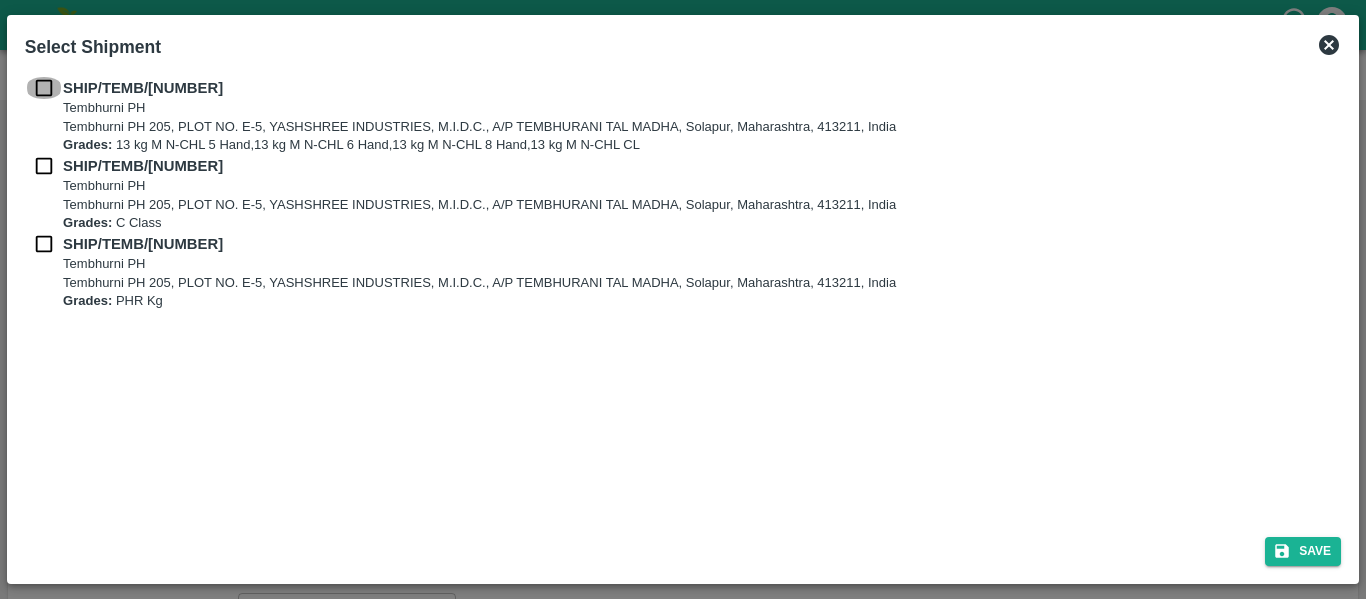 click at bounding box center [44, 88] 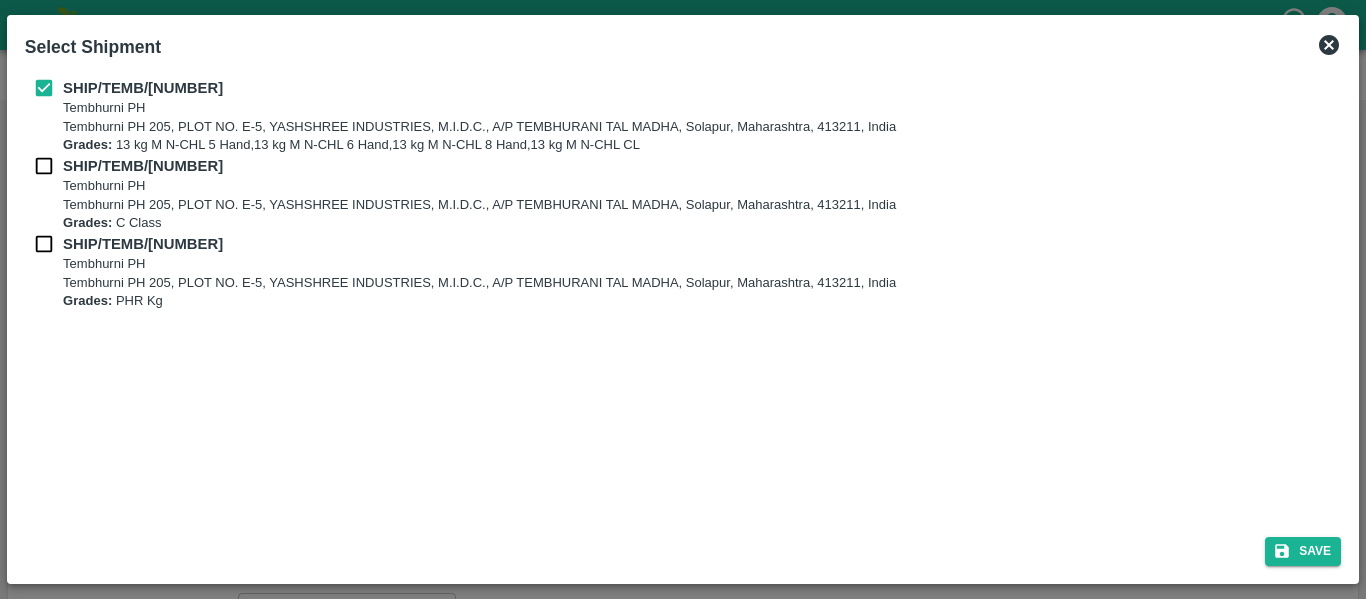 click at bounding box center [44, 166] 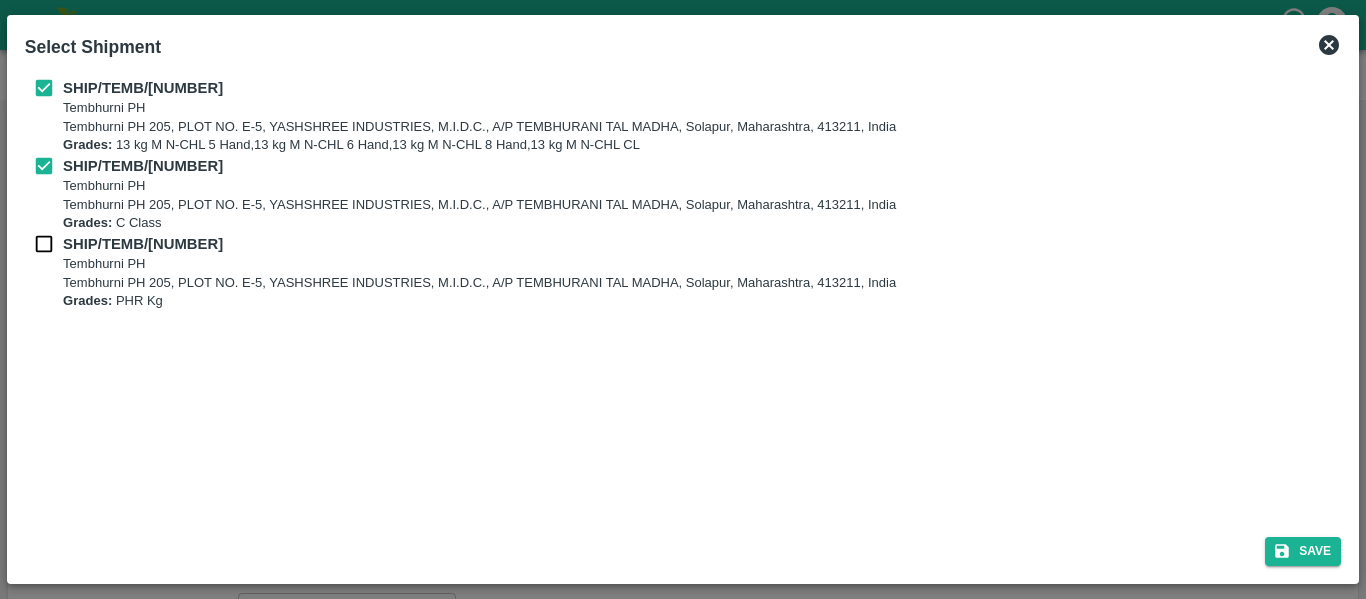 click at bounding box center (44, 244) 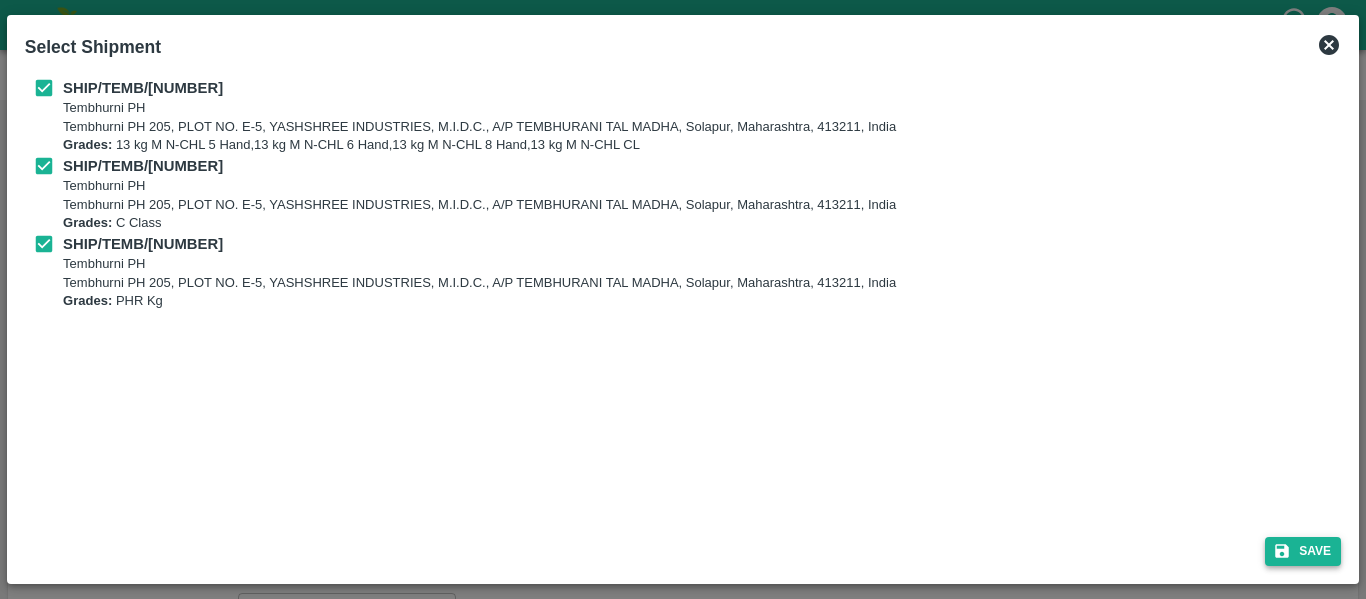 click on "Save" at bounding box center [1303, 551] 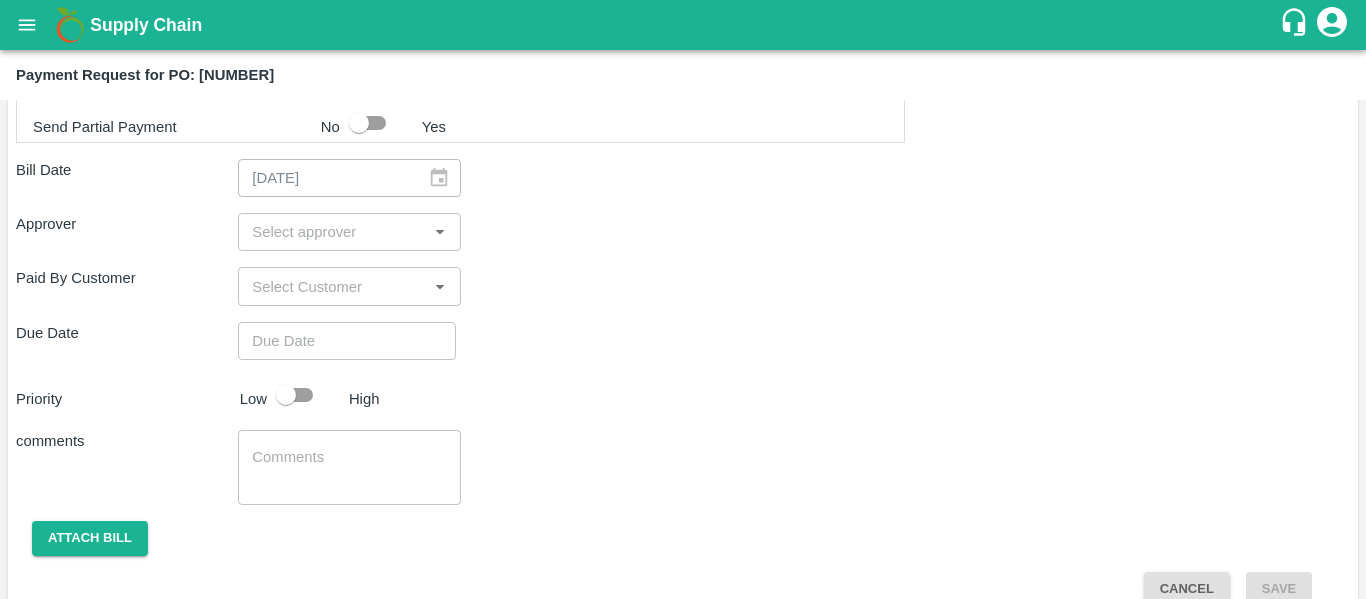 scroll, scrollTop: 1071, scrollLeft: 0, axis: vertical 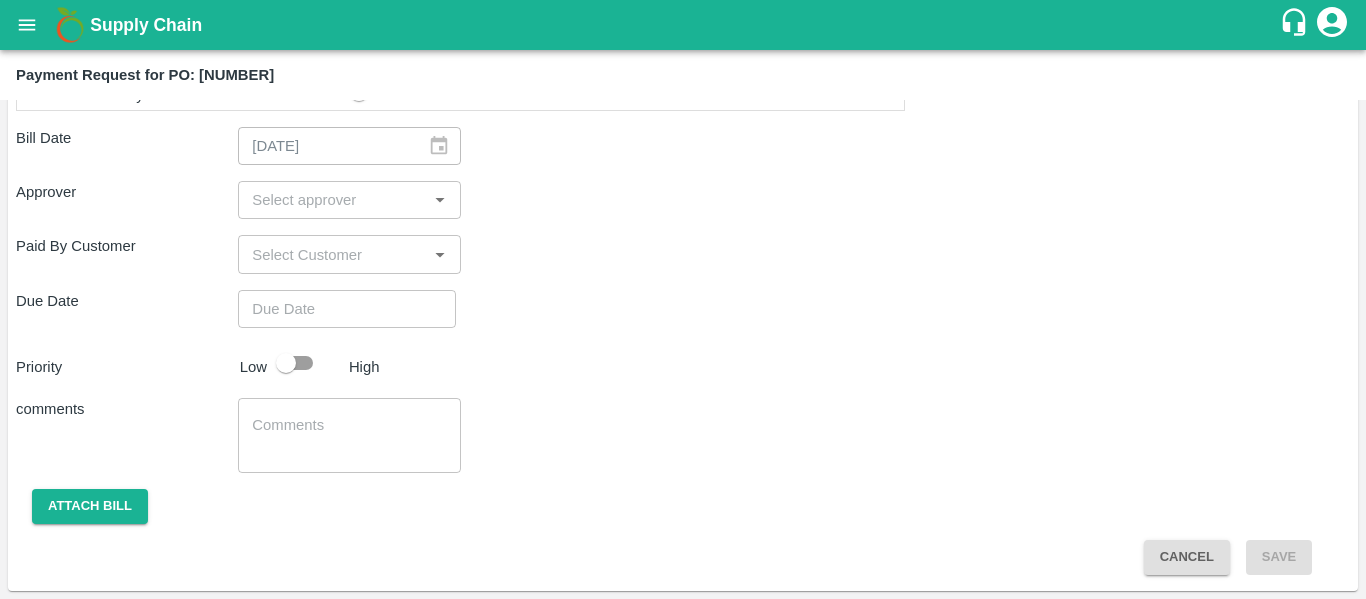 click at bounding box center (332, 200) 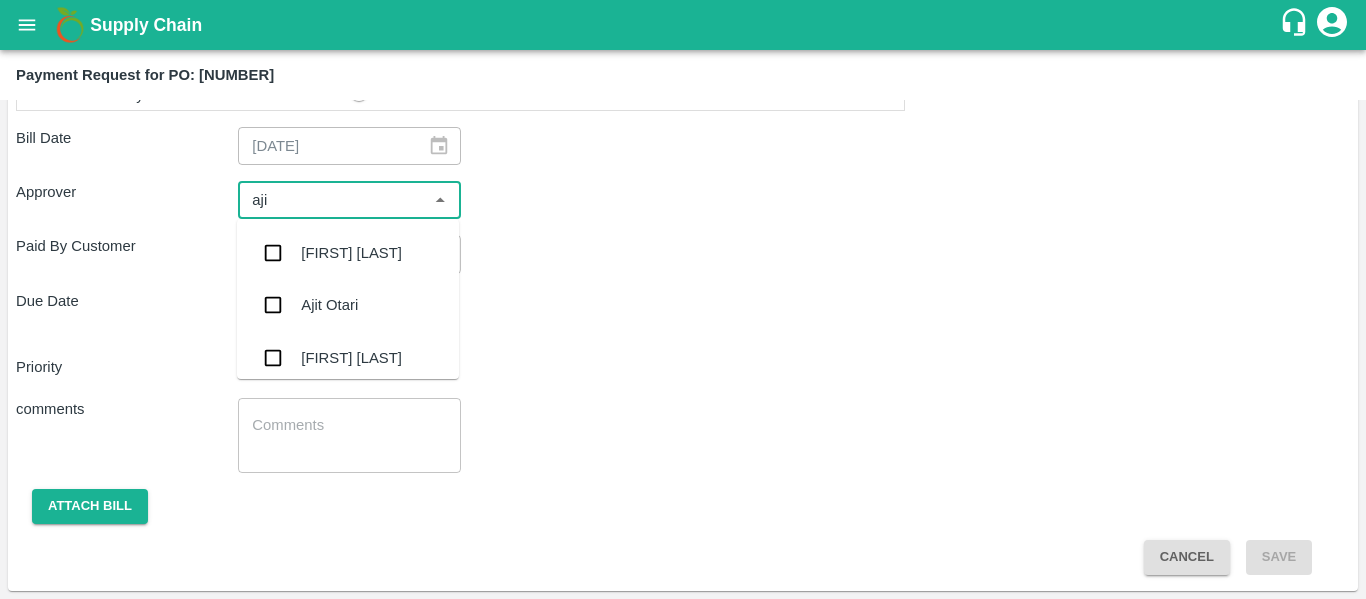 type on "[FIRST]" 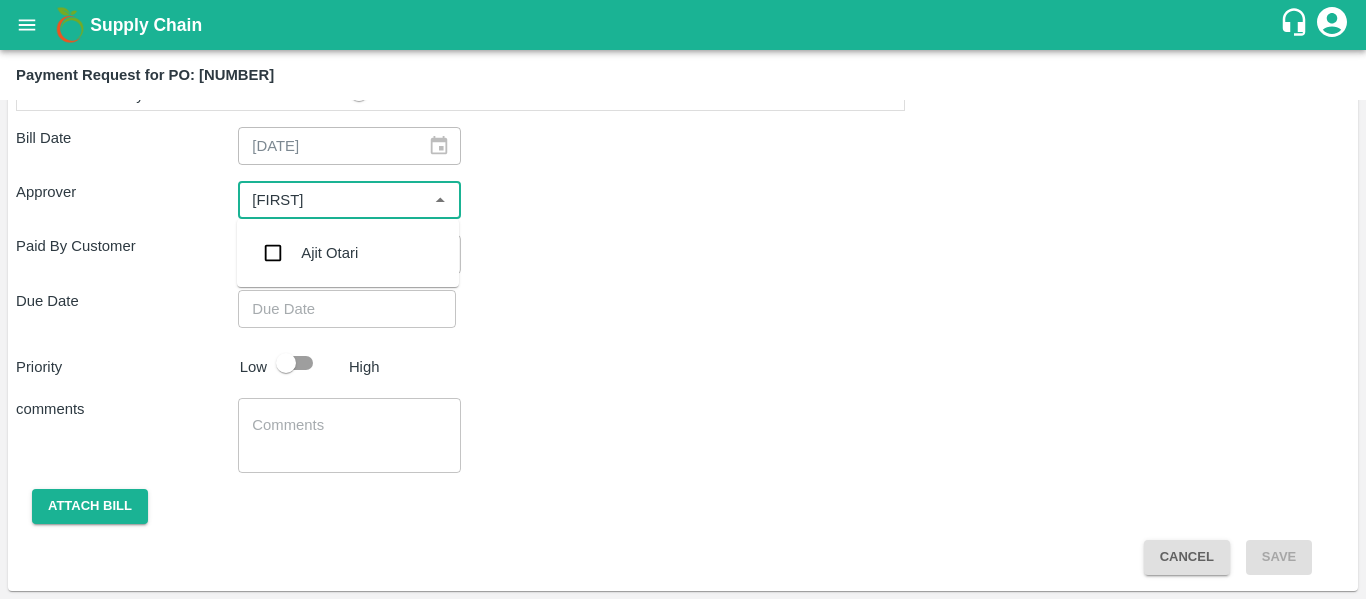 click on "Ajit Otari" at bounding box center [348, 253] 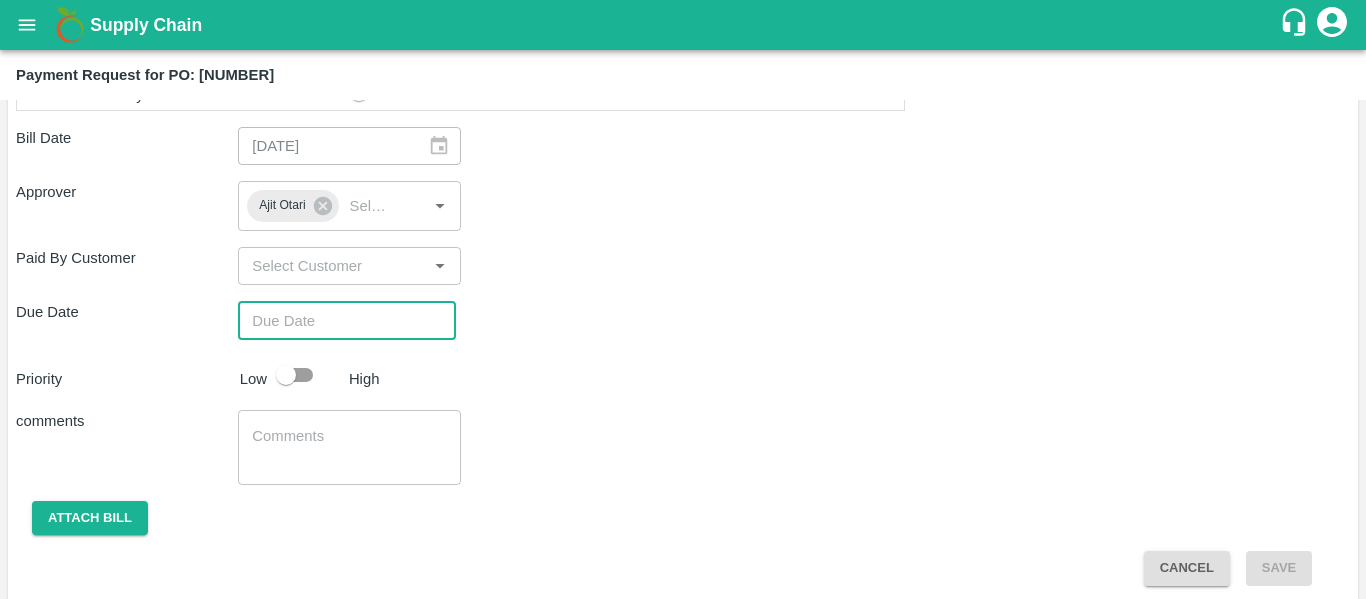 type on "DD/MM/YYYY hh:mm aa" 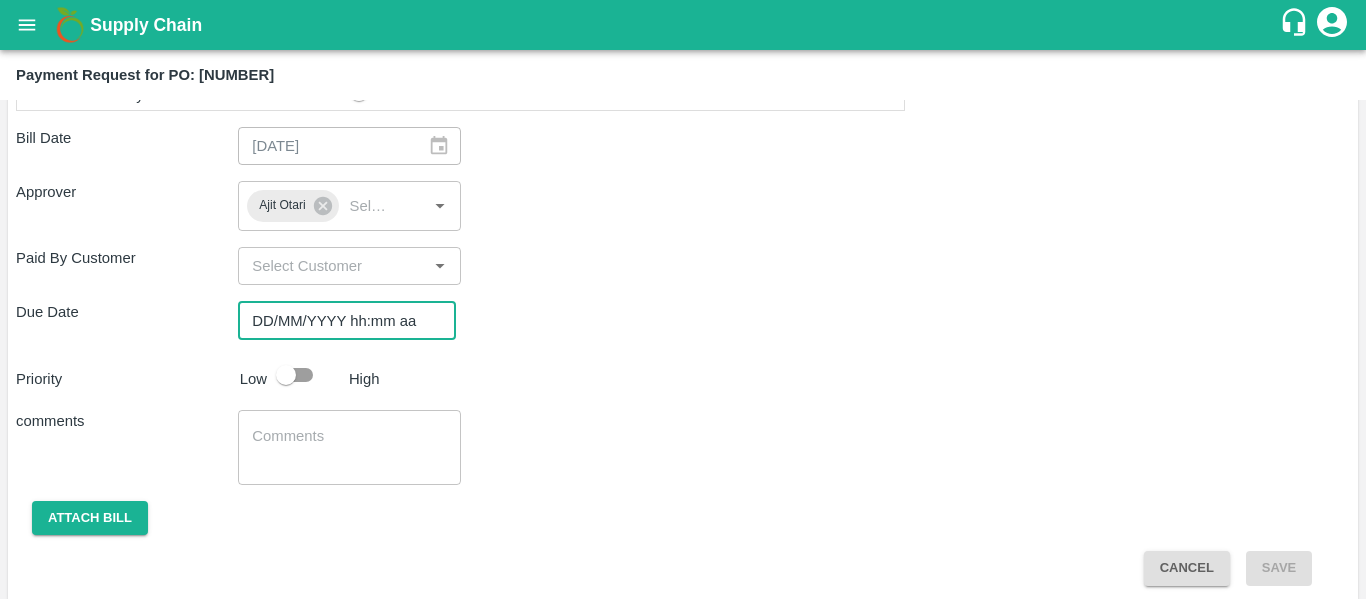 click on "DD/MM/YYYY hh:mm aa" at bounding box center (340, 320) 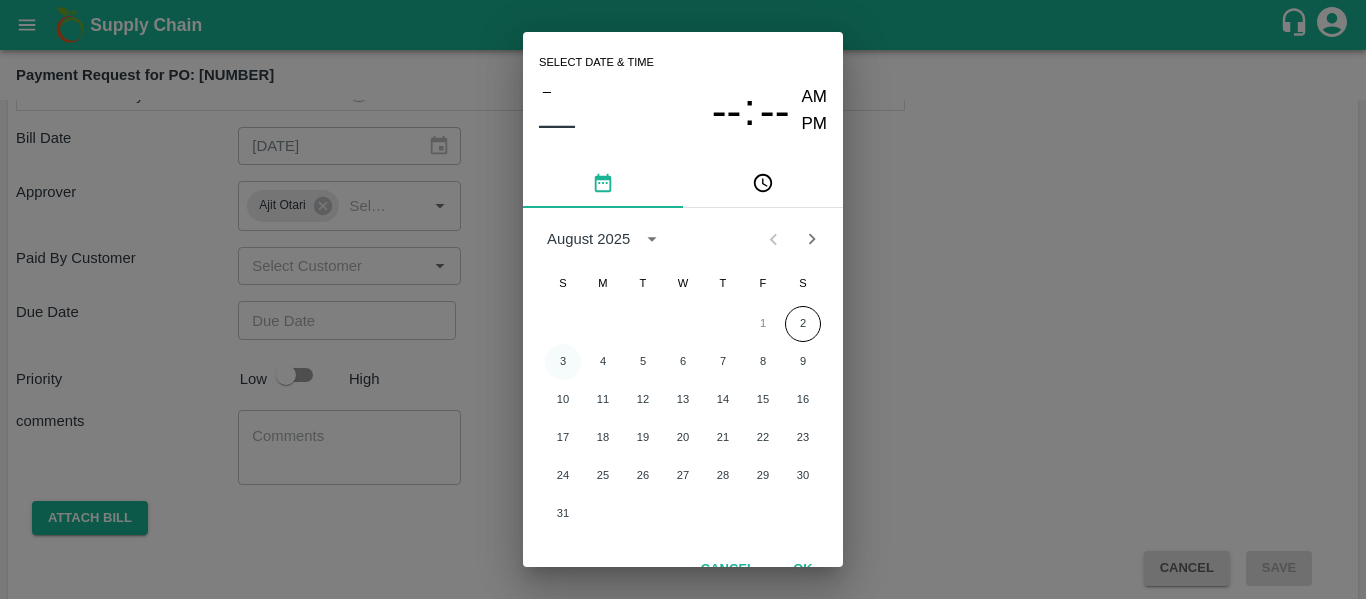 click on "3" at bounding box center [563, 362] 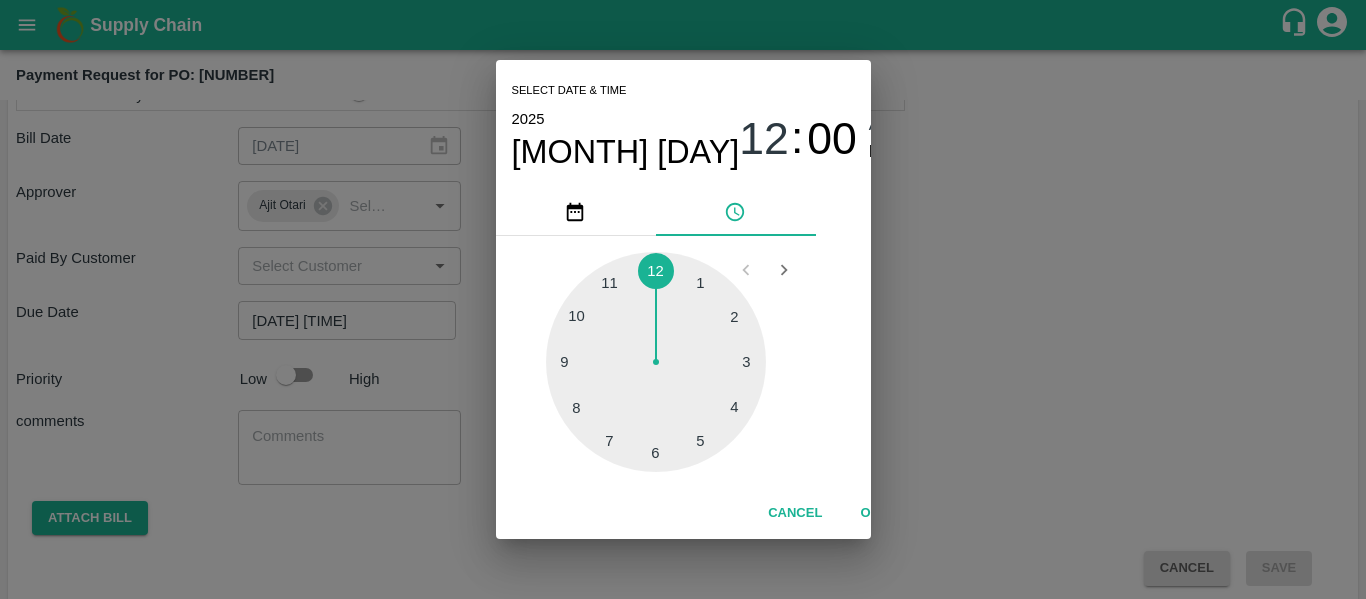click on "Select date & time [DATE] [TIME]" at bounding box center [683, 299] 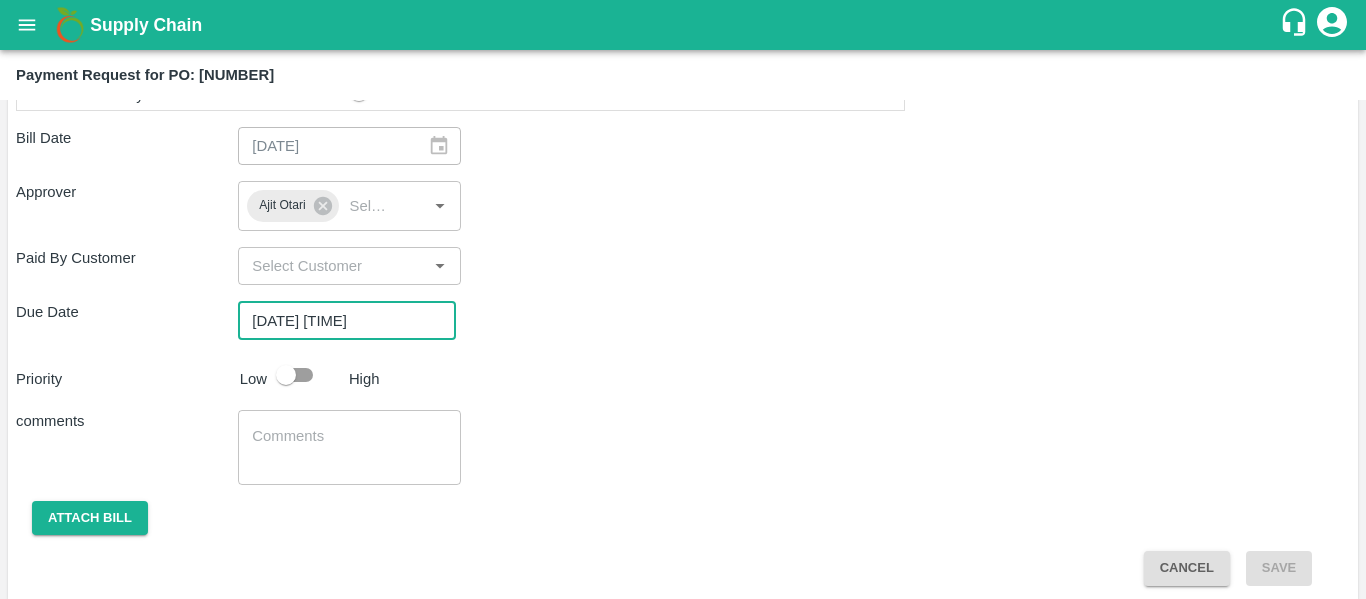 click at bounding box center (286, 375) 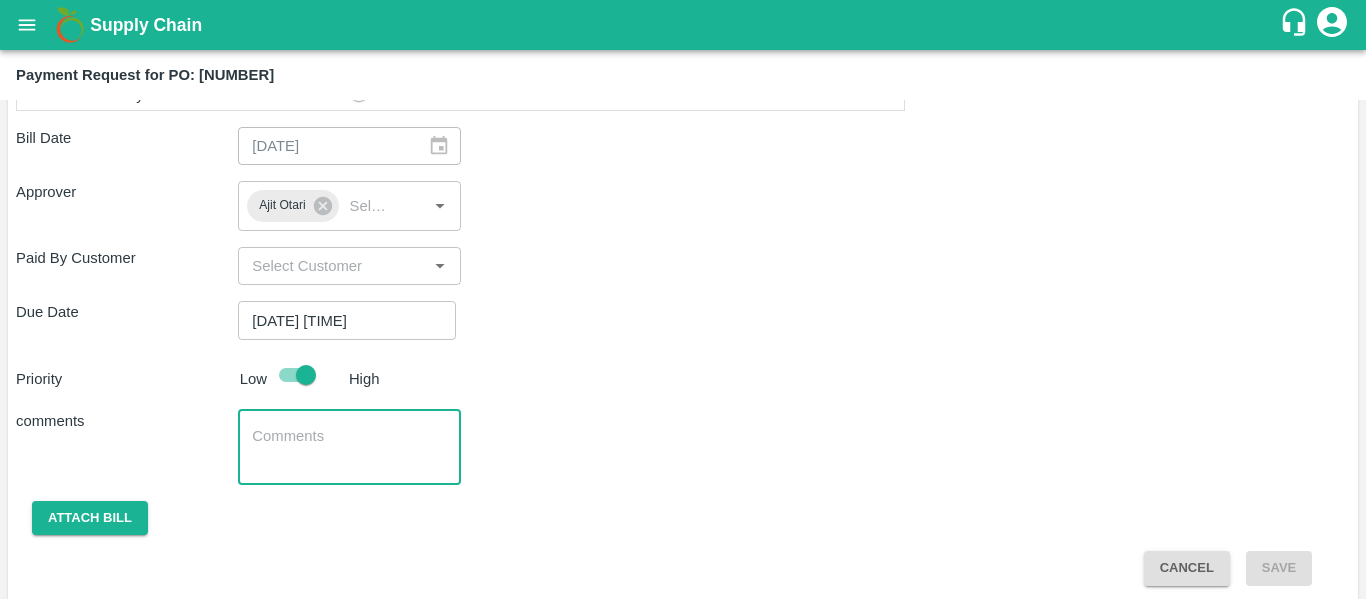 click at bounding box center [349, 447] 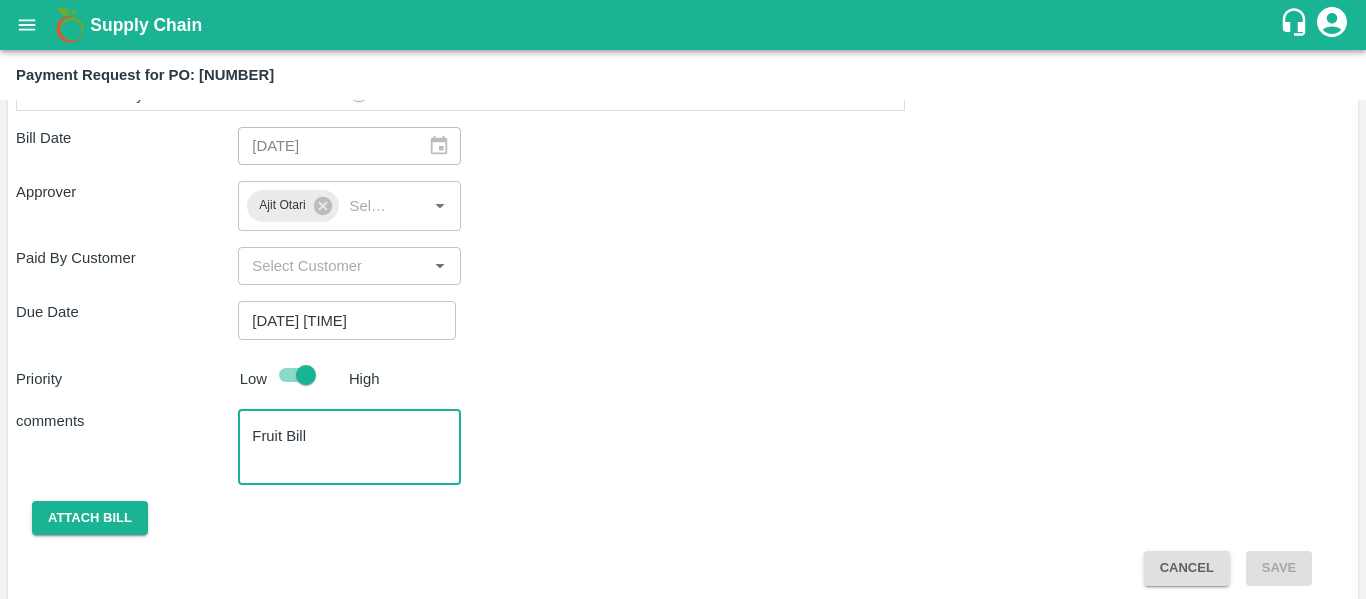 scroll, scrollTop: 874, scrollLeft: 0, axis: vertical 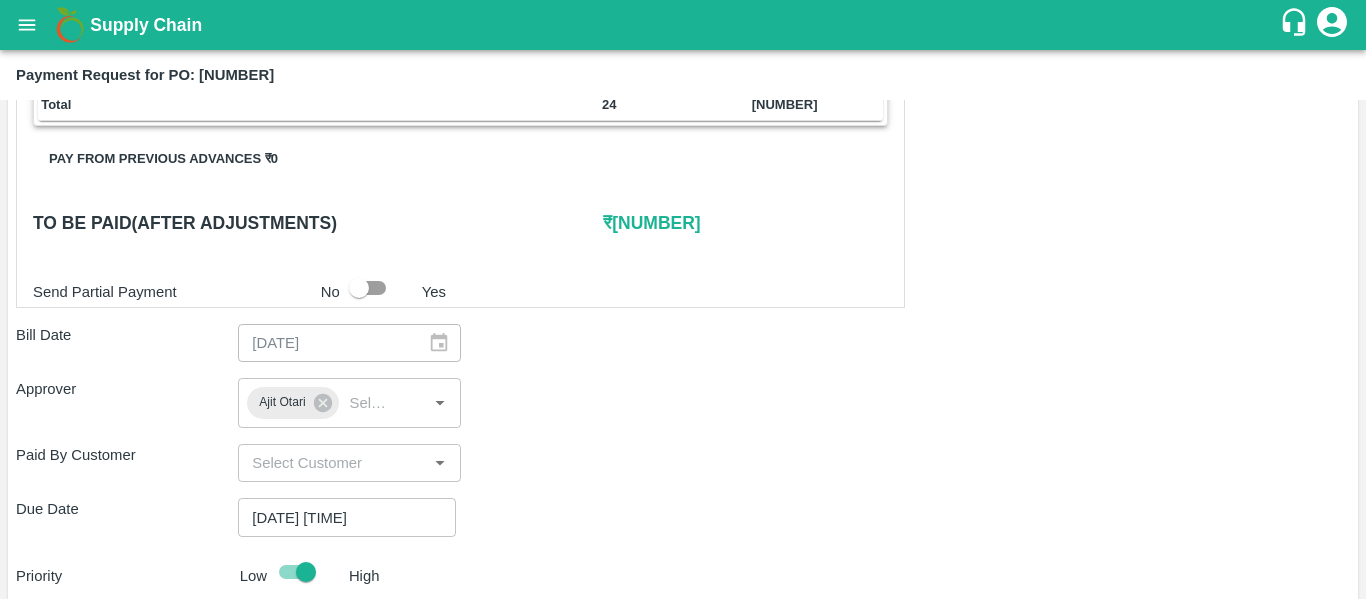 type on "Fruit Bill" 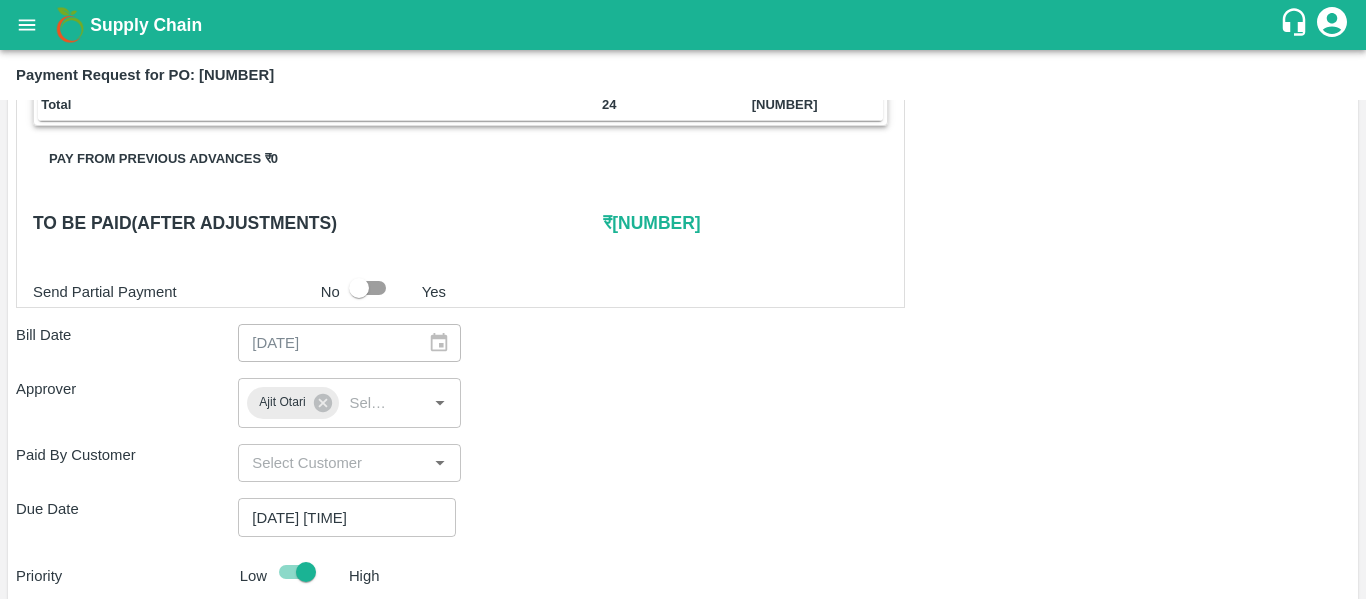 scroll, scrollTop: 1082, scrollLeft: 0, axis: vertical 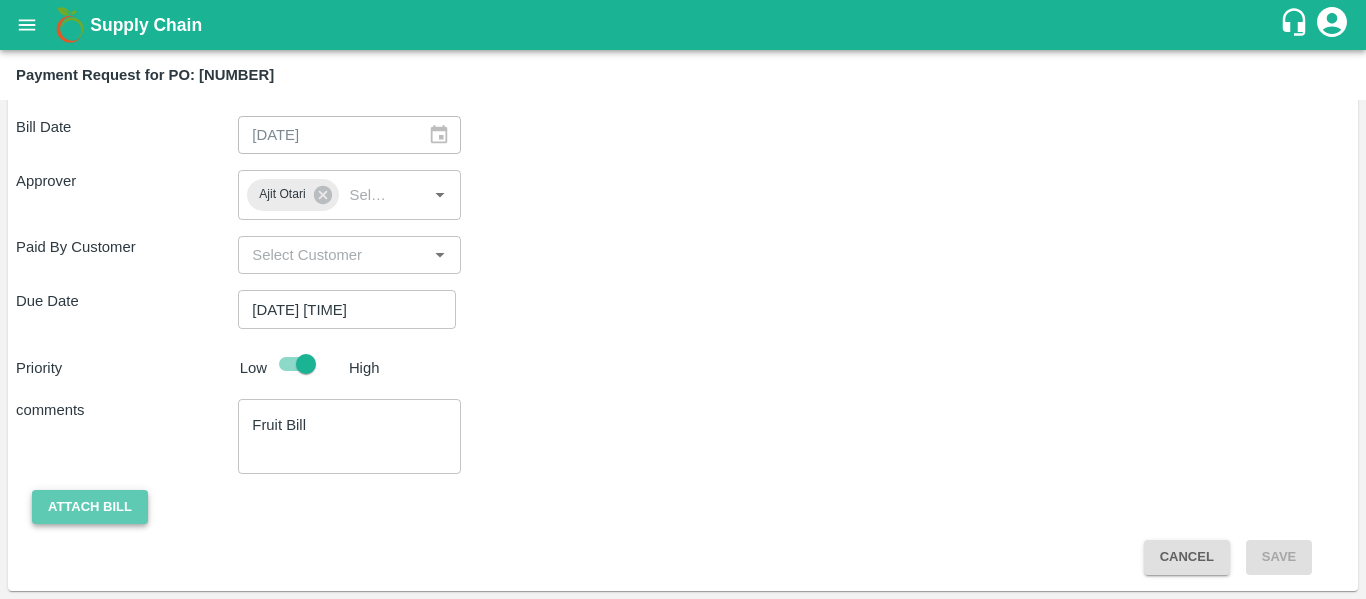 click on "Attach bill" at bounding box center (90, 507) 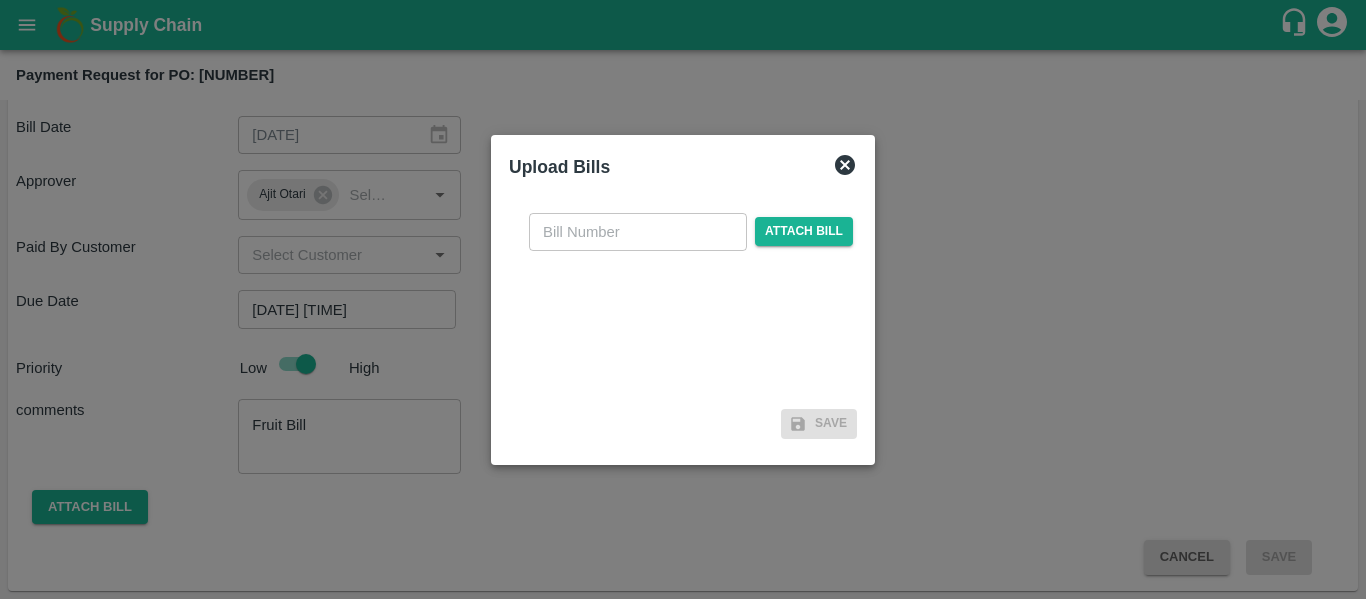 click on "​ Attach bill" at bounding box center (683, 299) 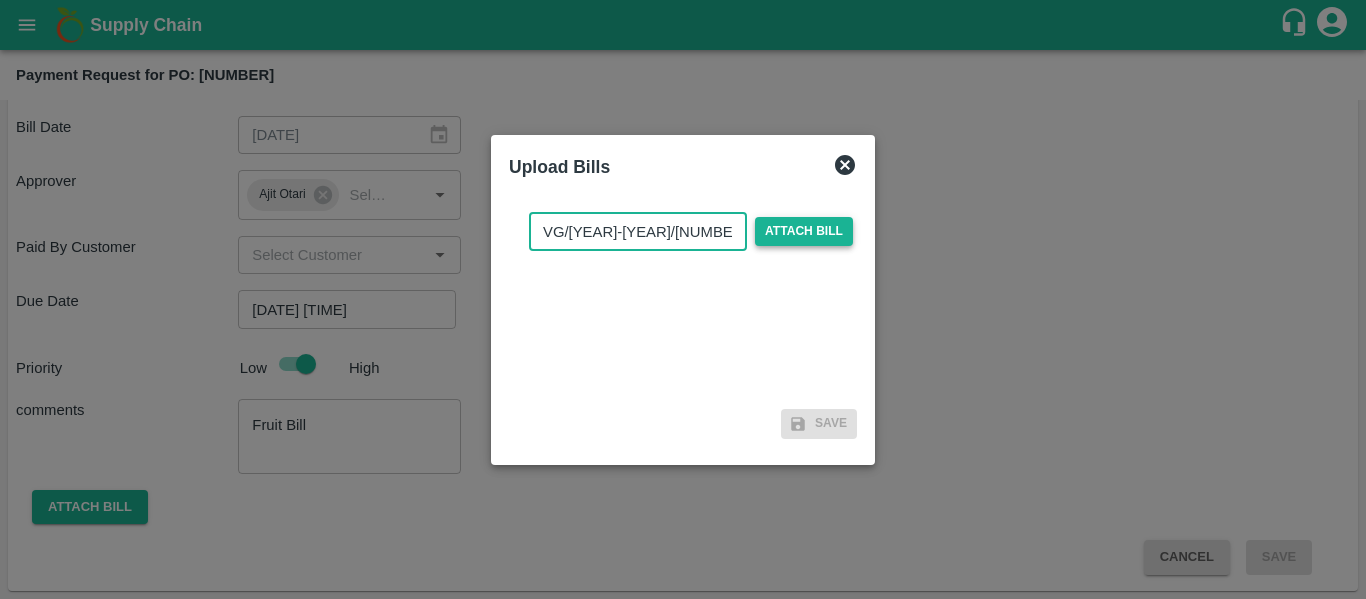 type on "VG/[YEAR]-[YEAR]/[NUMBER]" 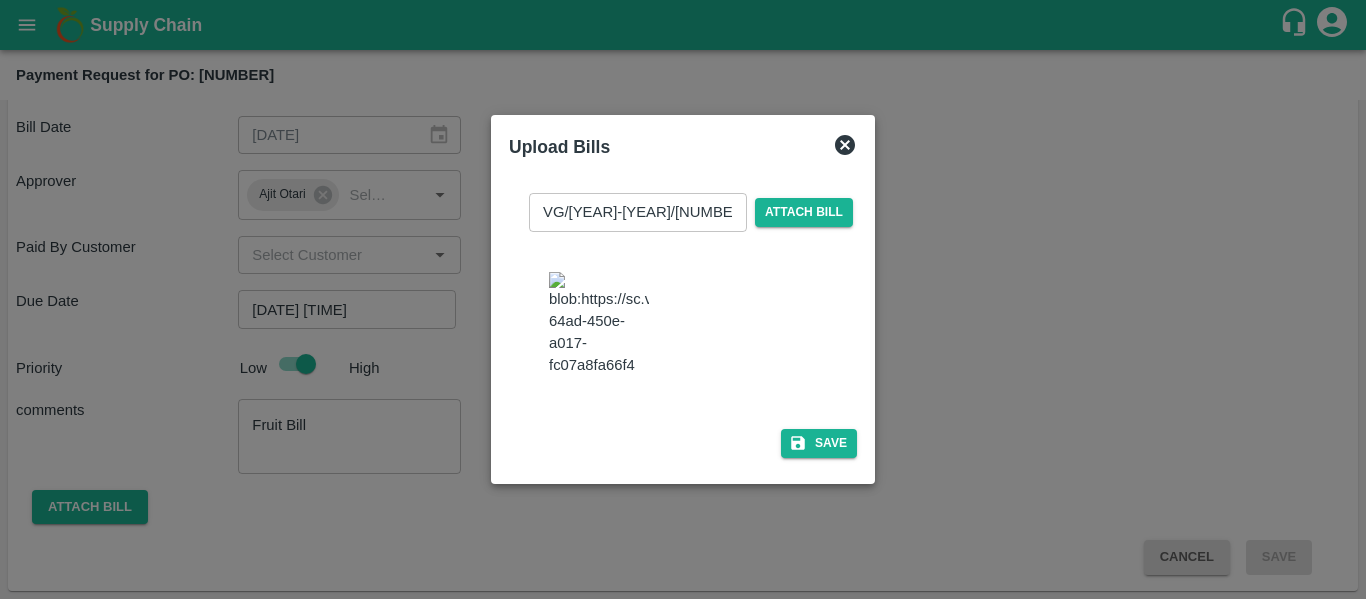 click at bounding box center [599, 324] 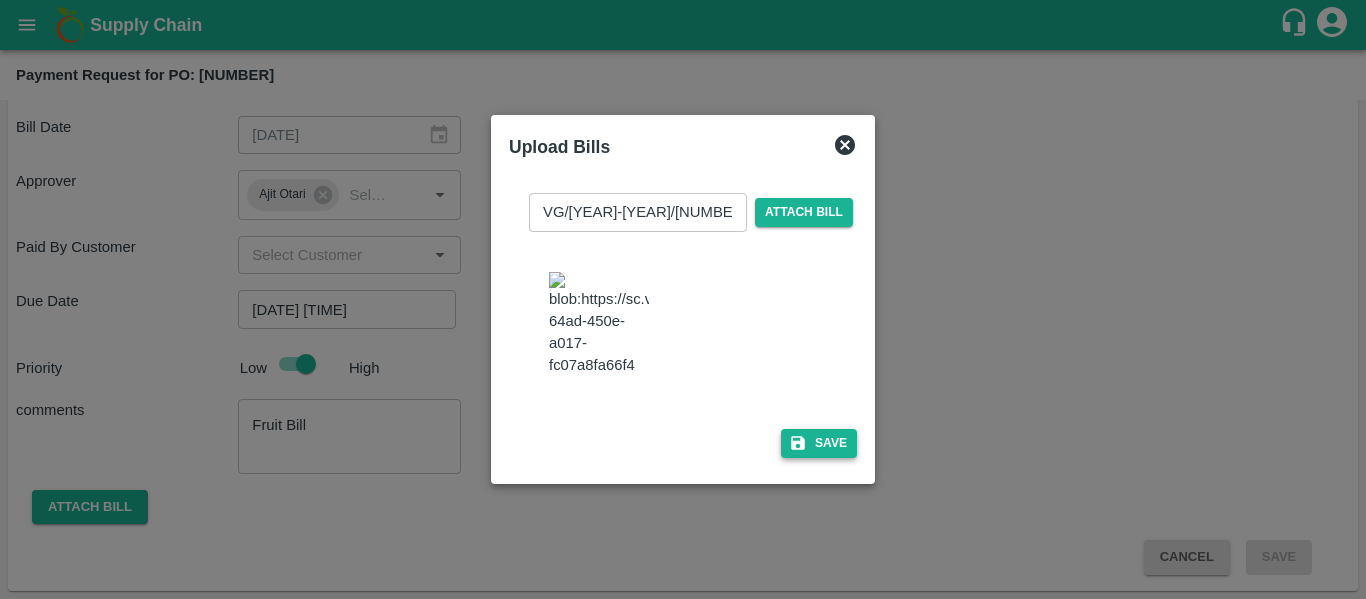 click on "Save" at bounding box center (819, 443) 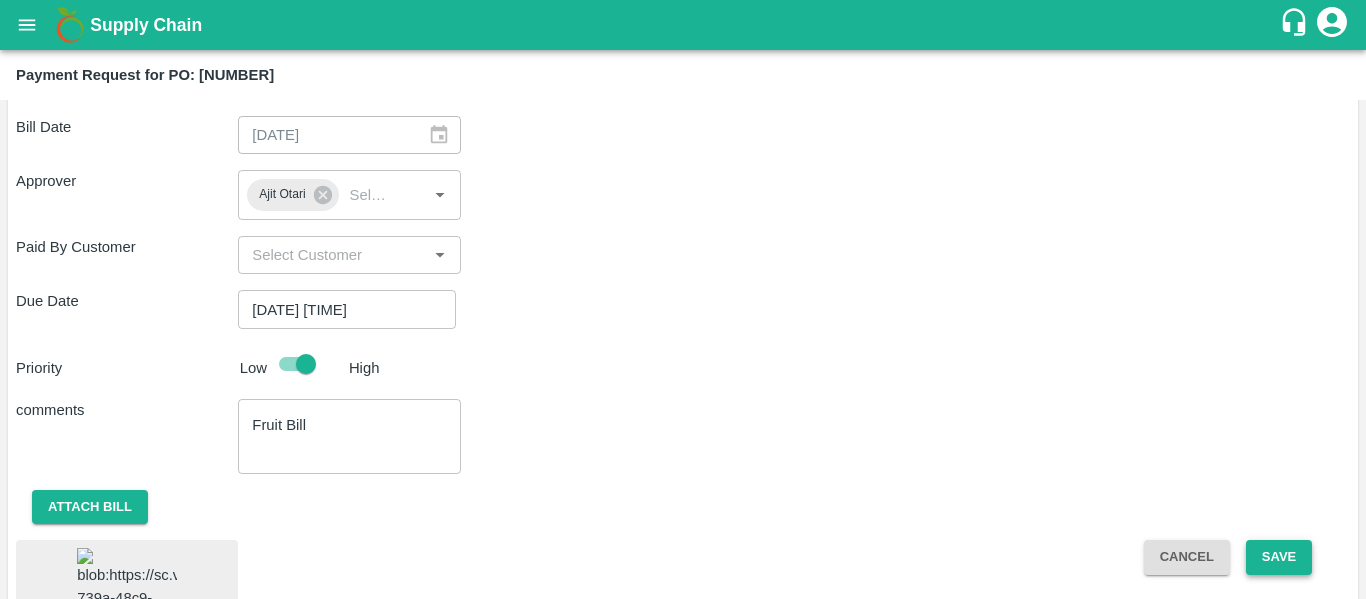 click on "Save" at bounding box center (1279, 557) 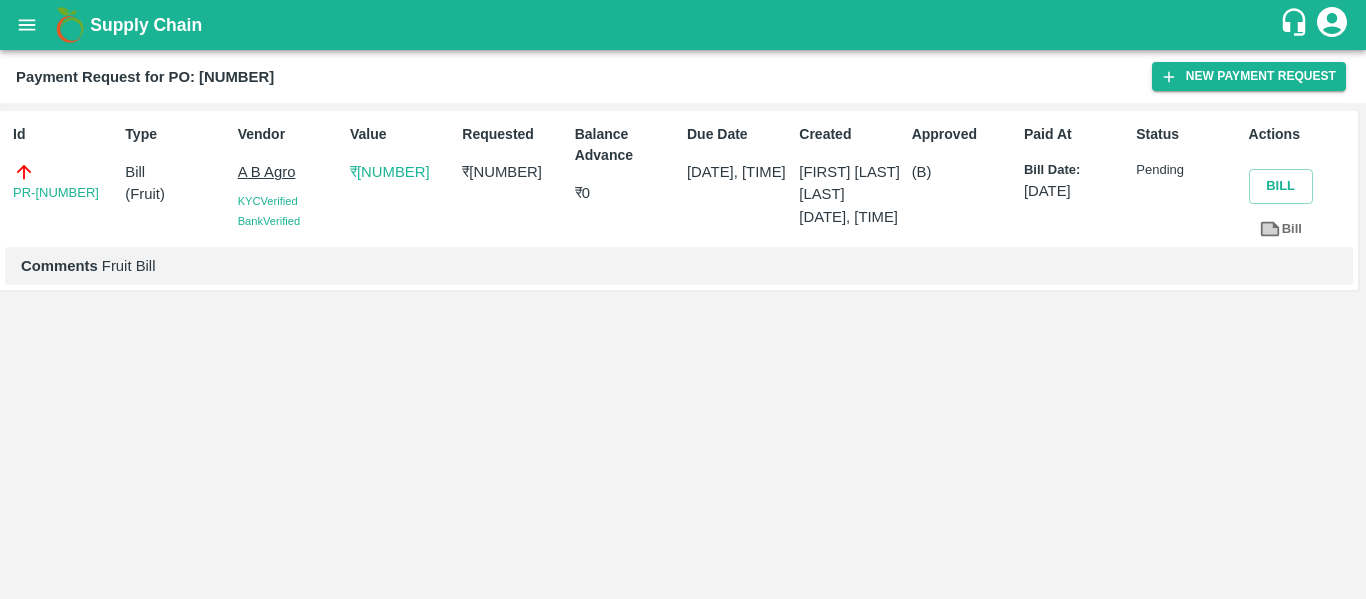 click 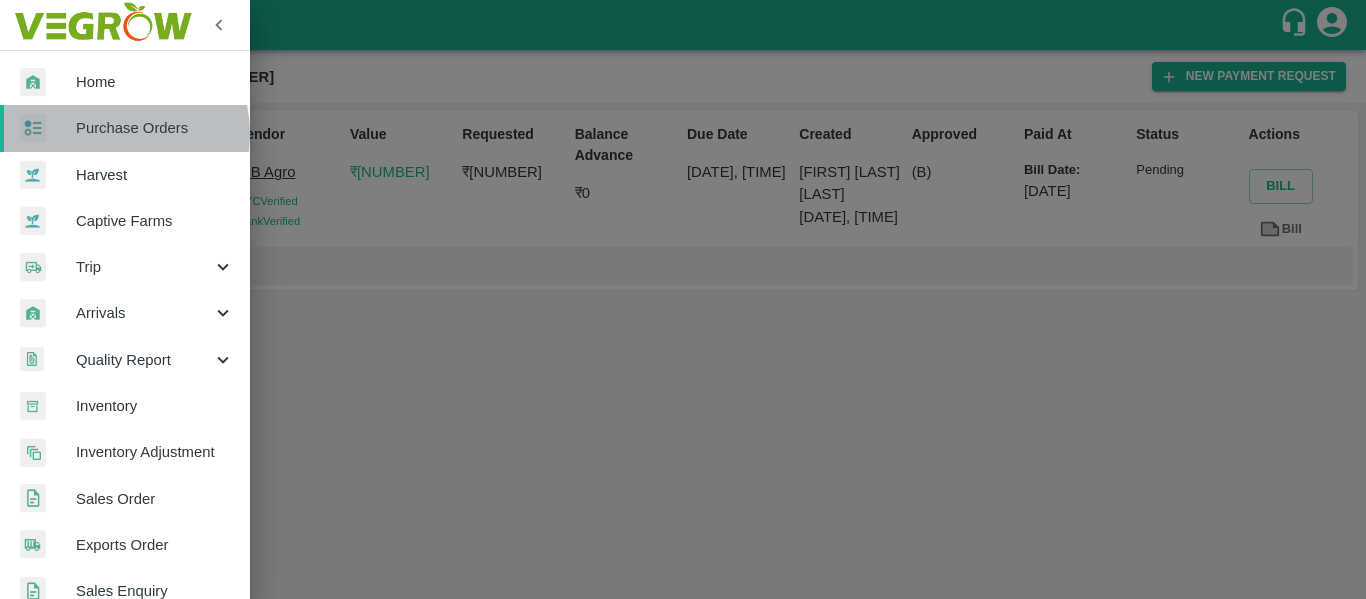 click on "Purchase Orders" at bounding box center [155, 128] 